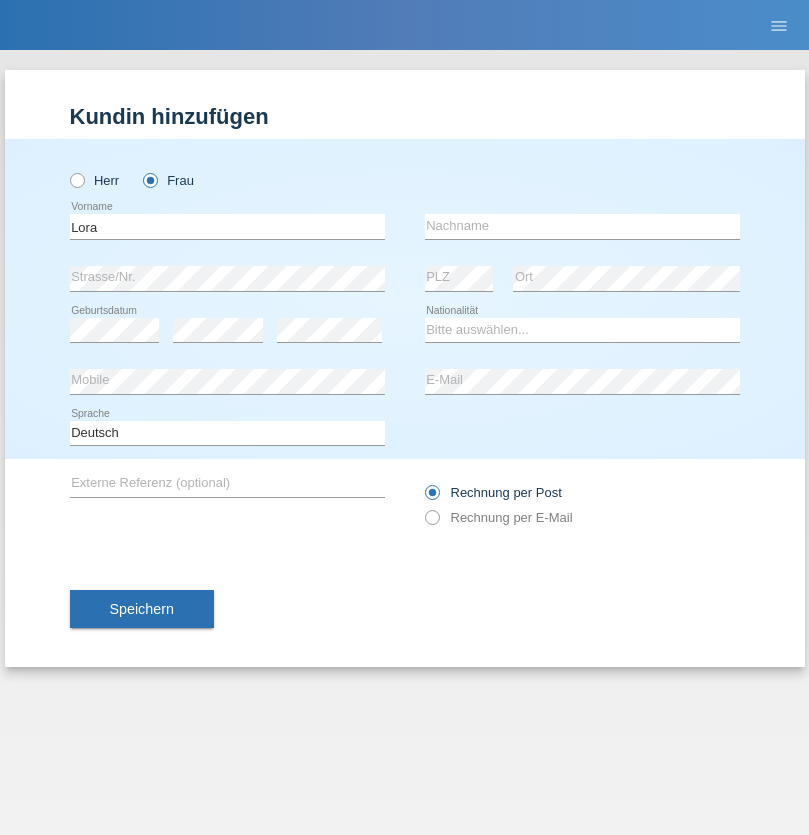 type on "Lora" 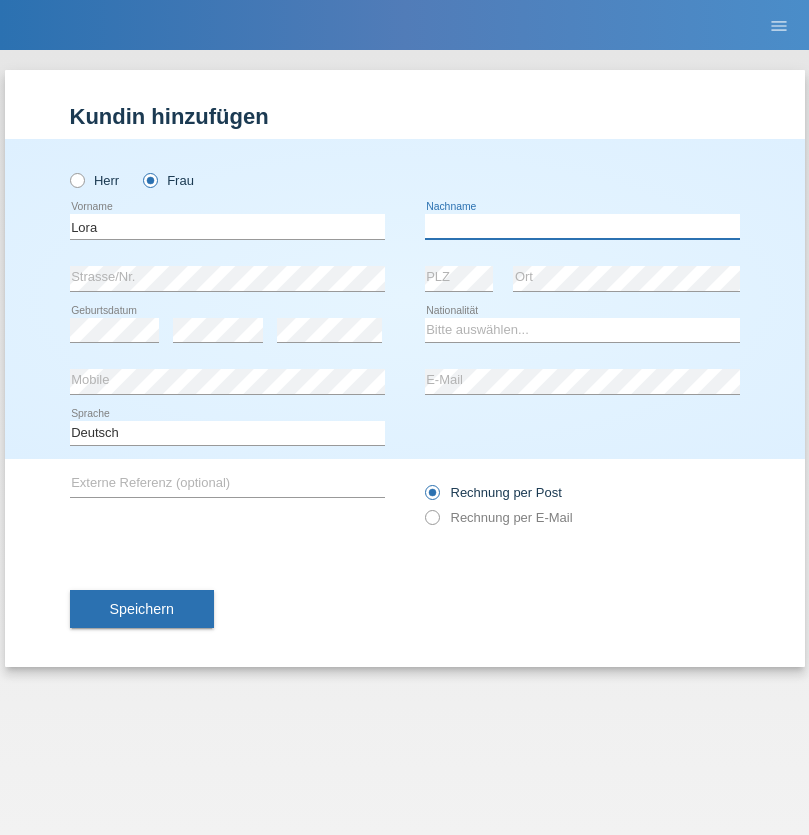 click at bounding box center (582, 226) 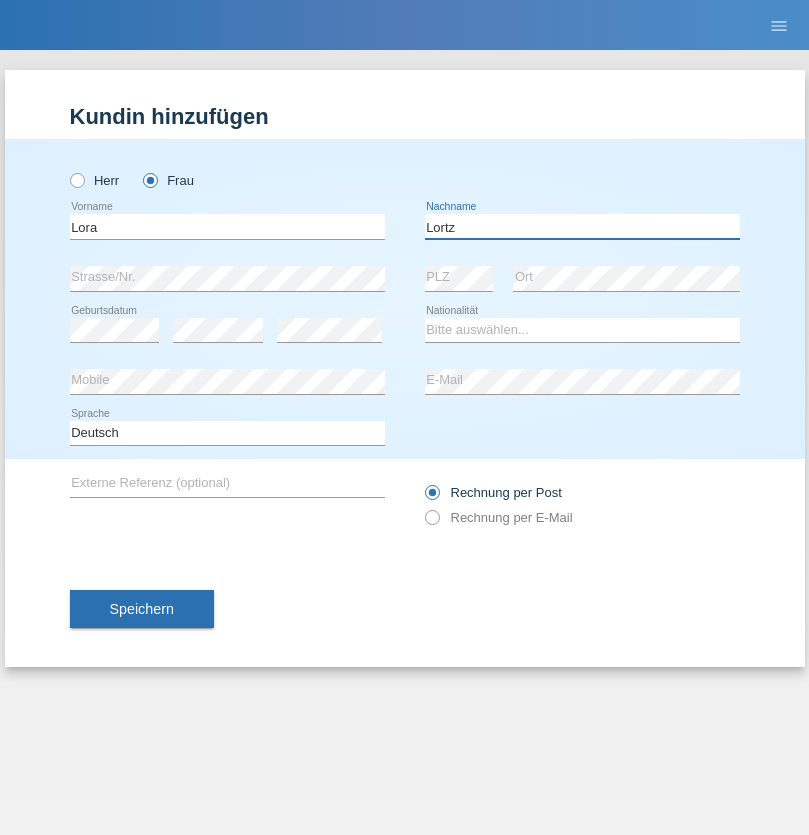 type on "[PERSON_NAME]" 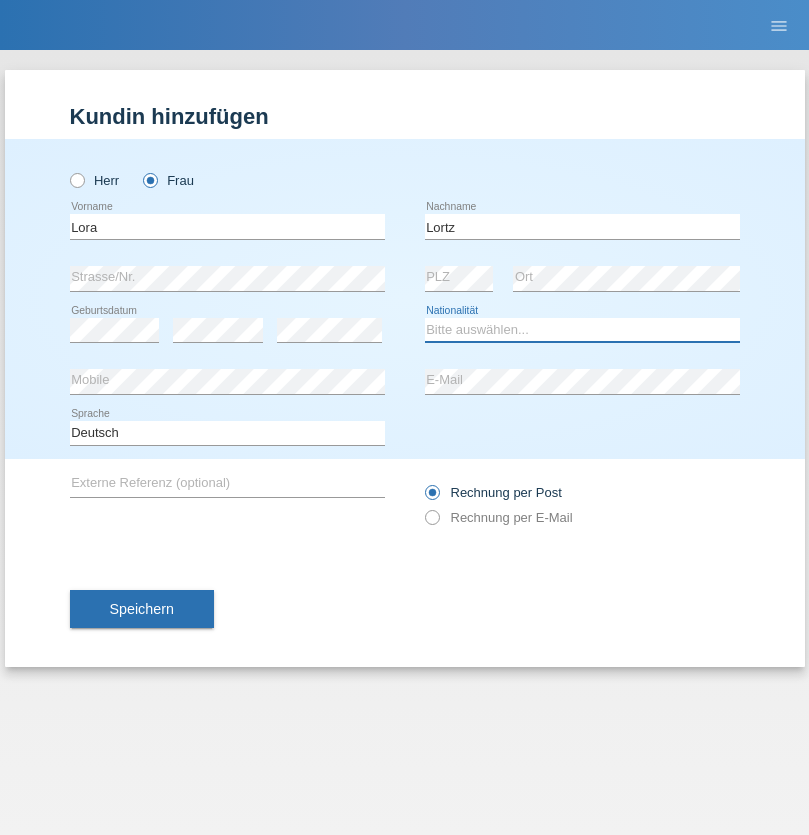 select on "CH" 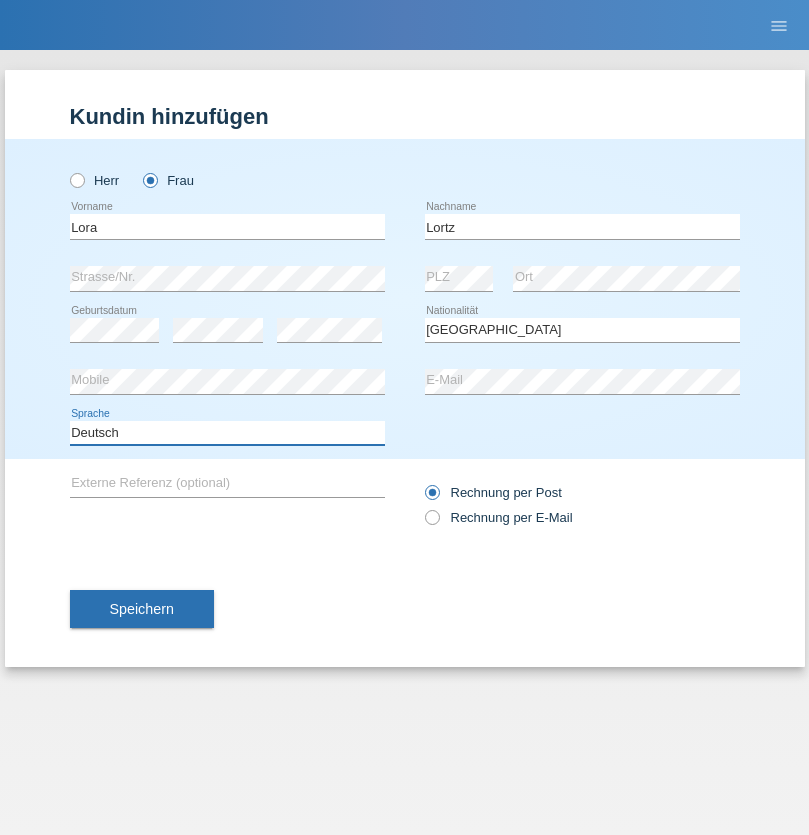 select on "en" 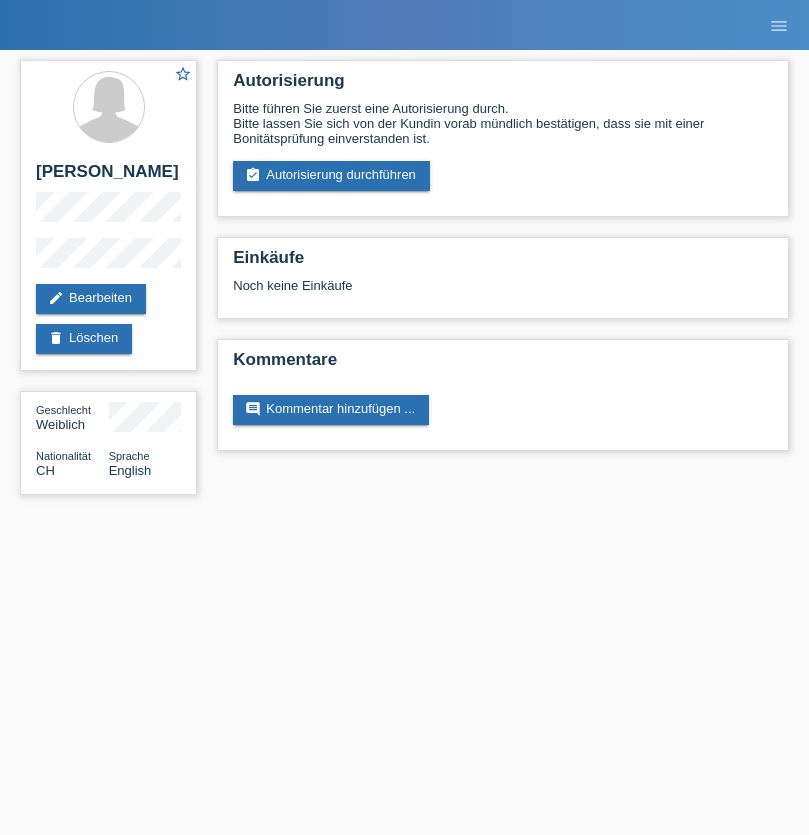 scroll, scrollTop: 0, scrollLeft: 0, axis: both 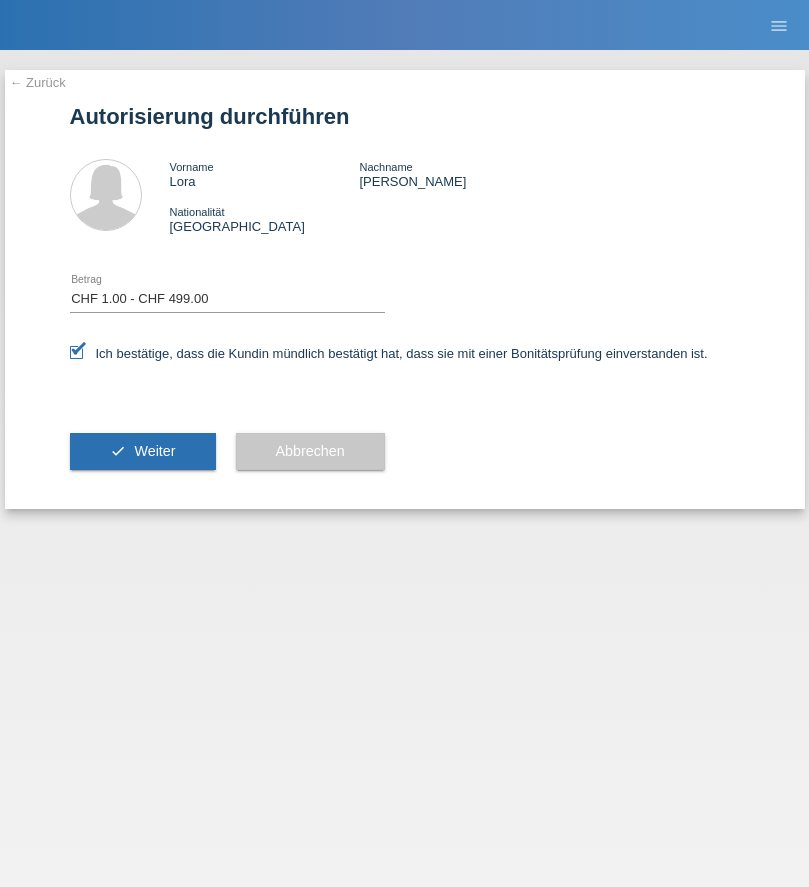select on "1" 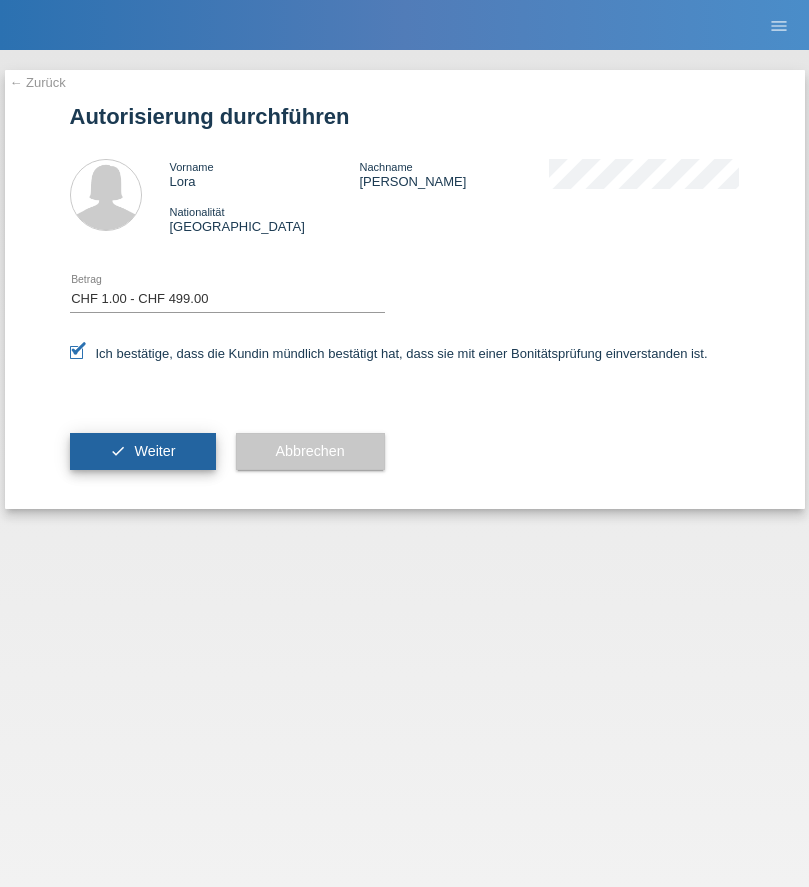 click on "Weiter" at bounding box center [154, 451] 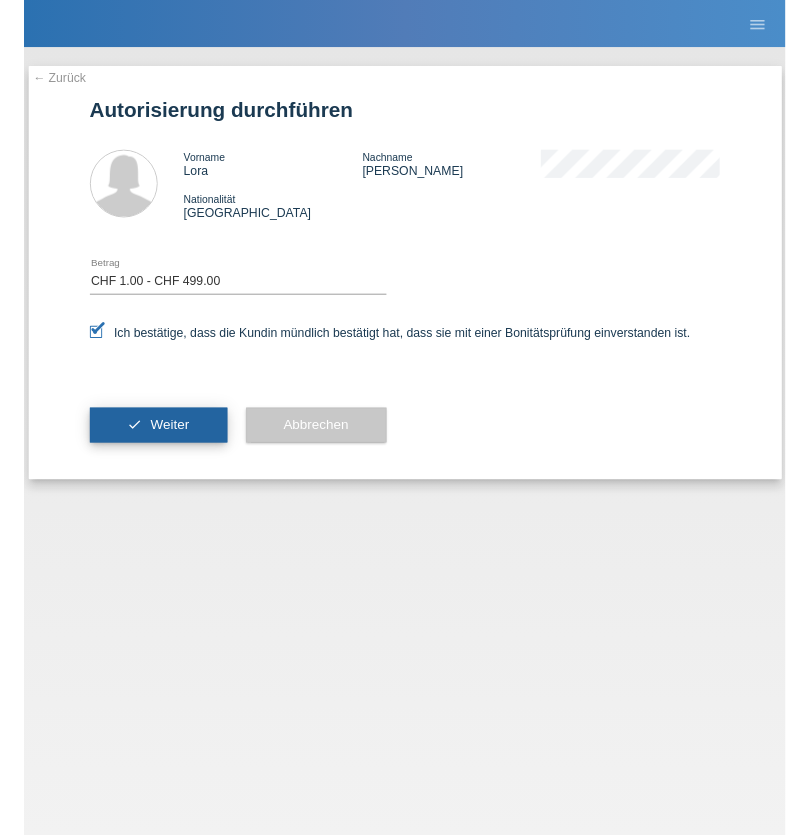 scroll, scrollTop: 0, scrollLeft: 0, axis: both 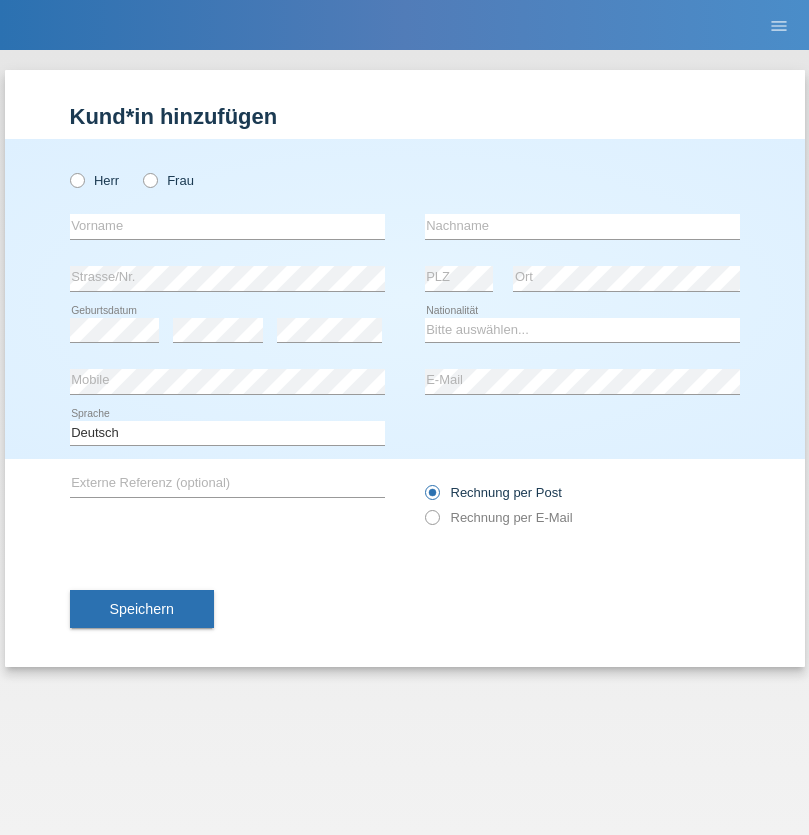 radio on "true" 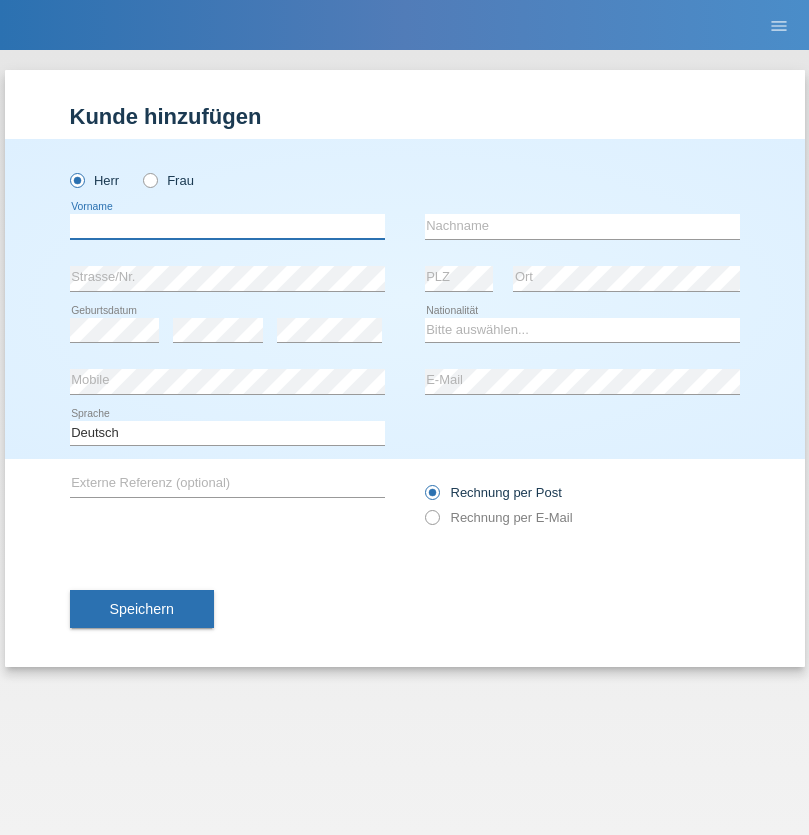 click at bounding box center (227, 226) 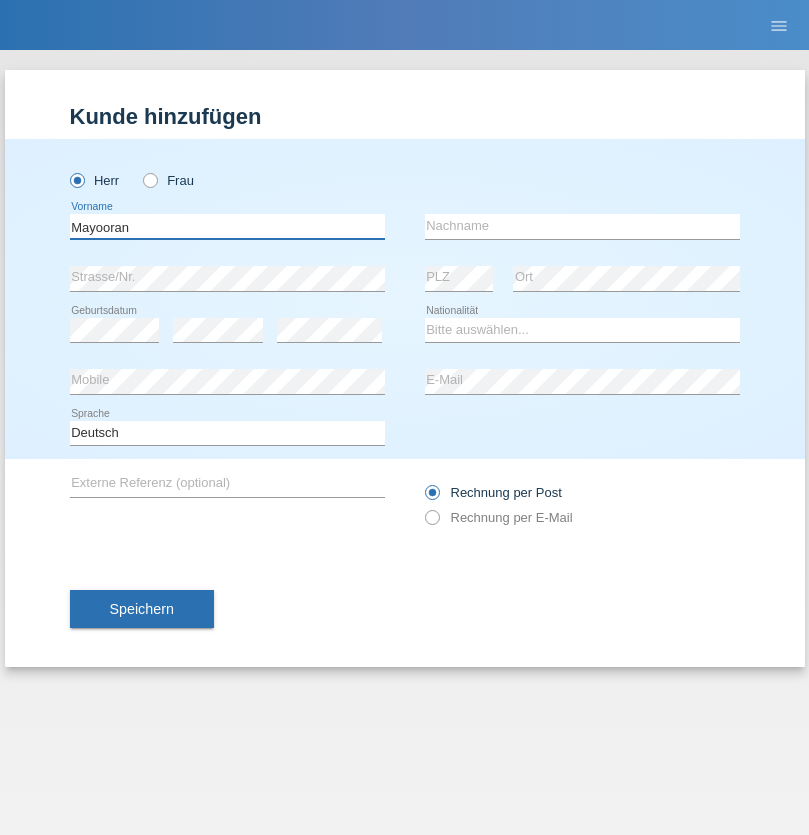 type on "Mayooran" 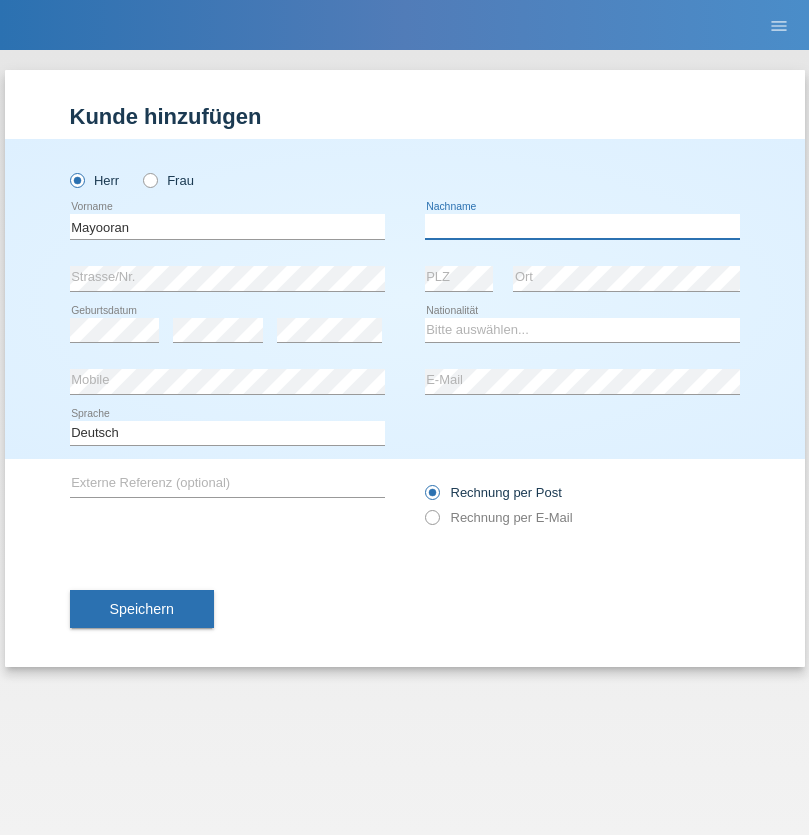 click at bounding box center [582, 226] 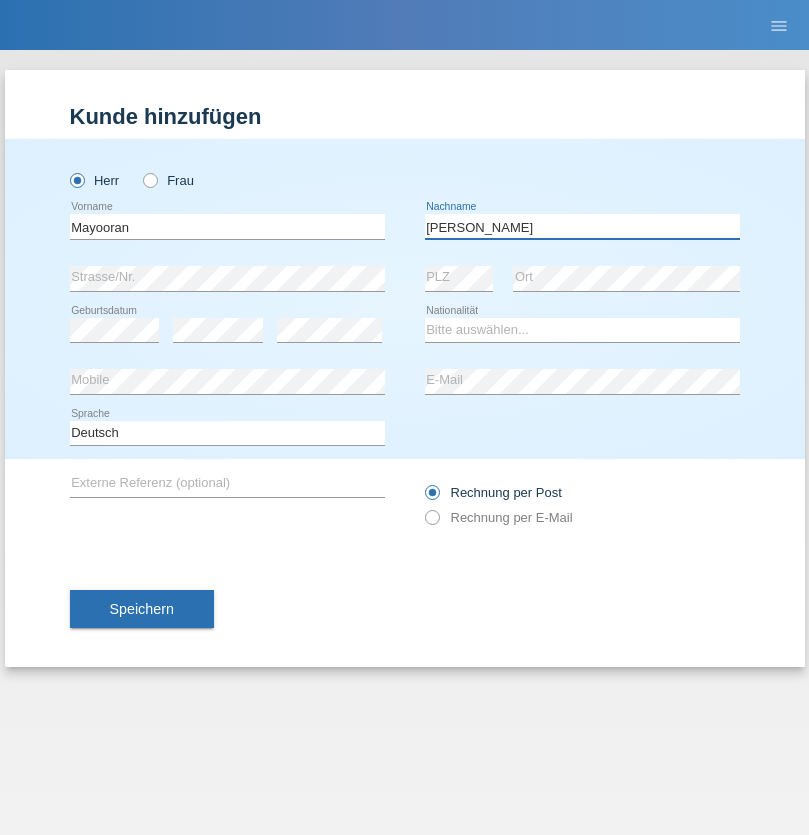 type on "[PERSON_NAME]" 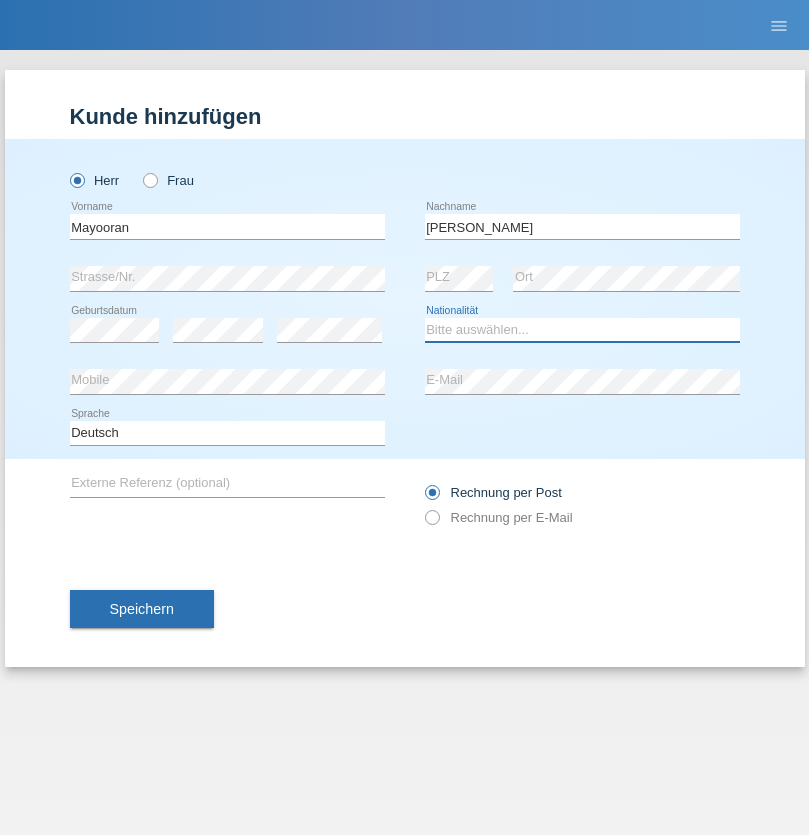 select on "LK" 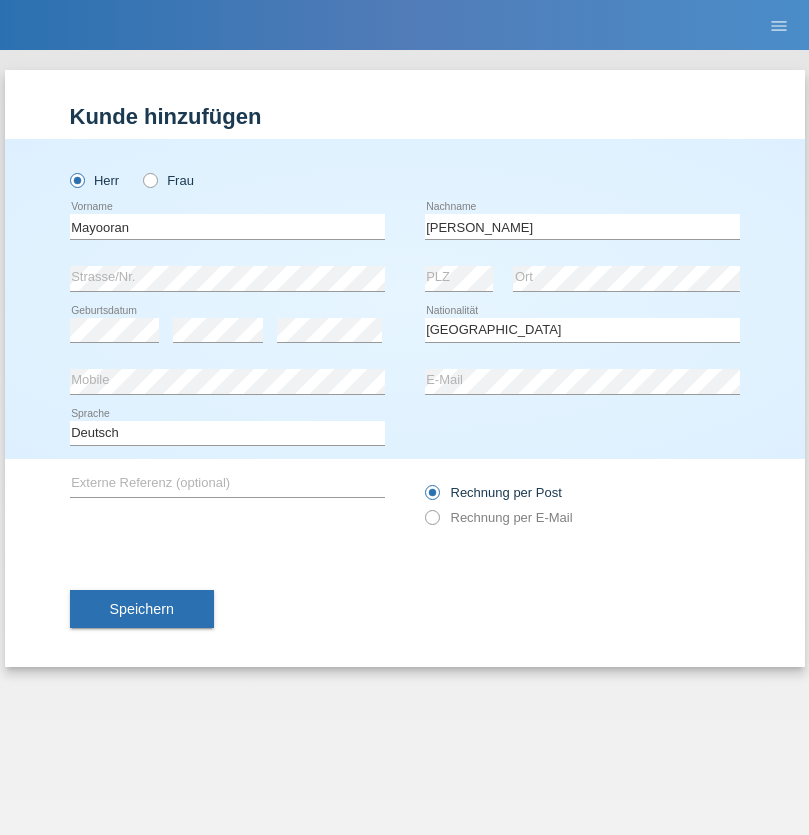 select on "C" 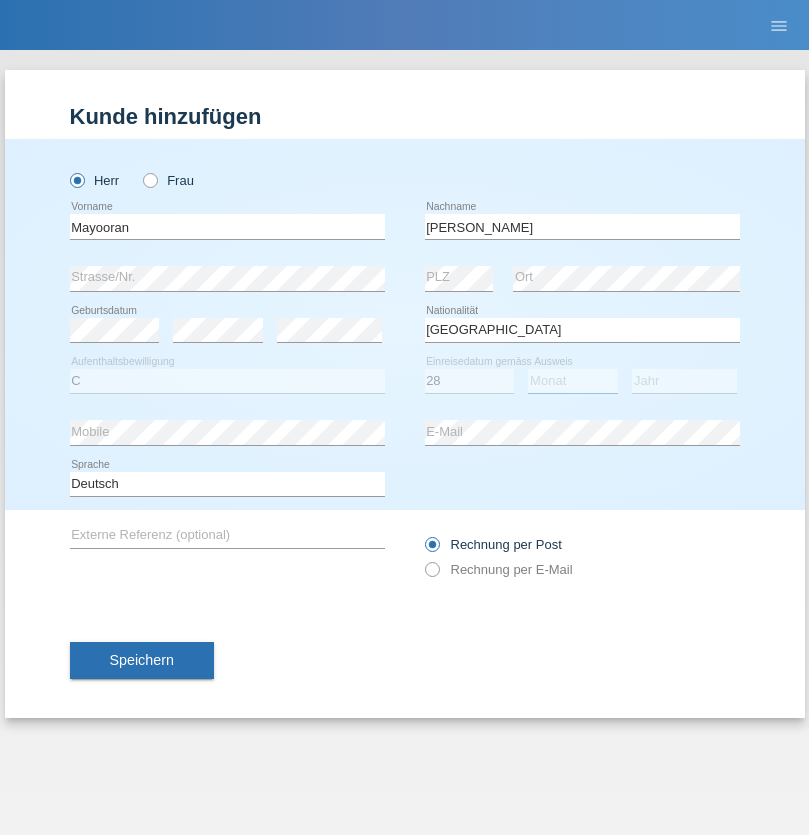 select on "09" 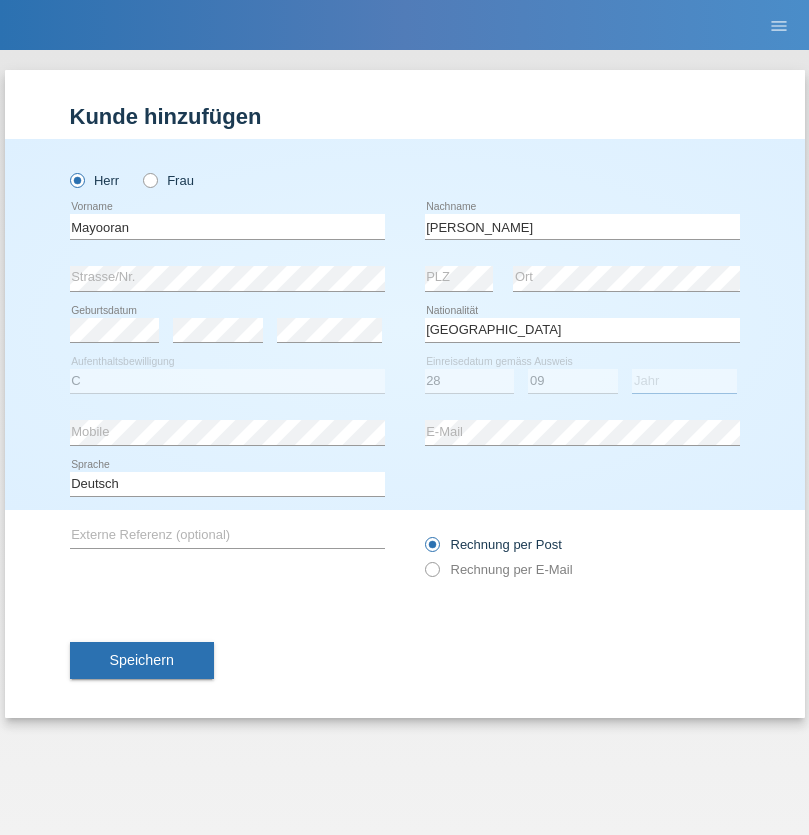 select on "1983" 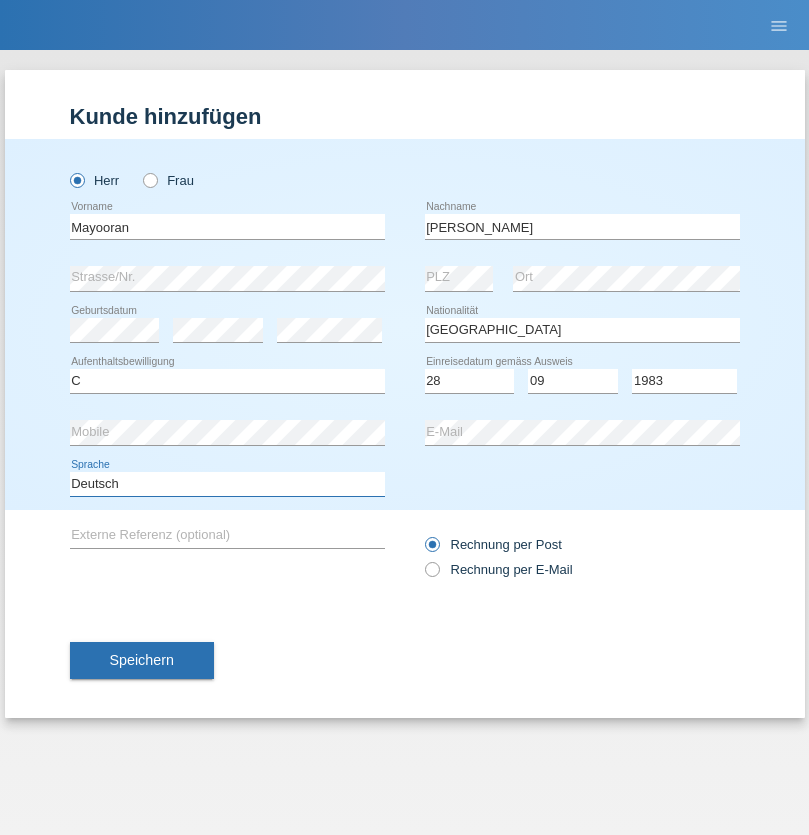 select on "en" 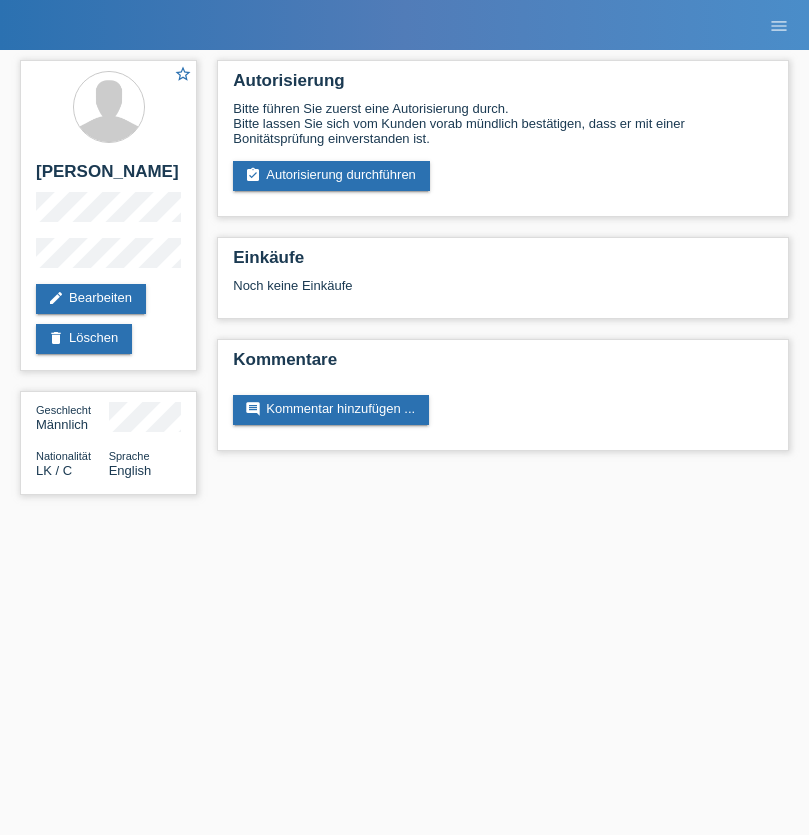 scroll, scrollTop: 0, scrollLeft: 0, axis: both 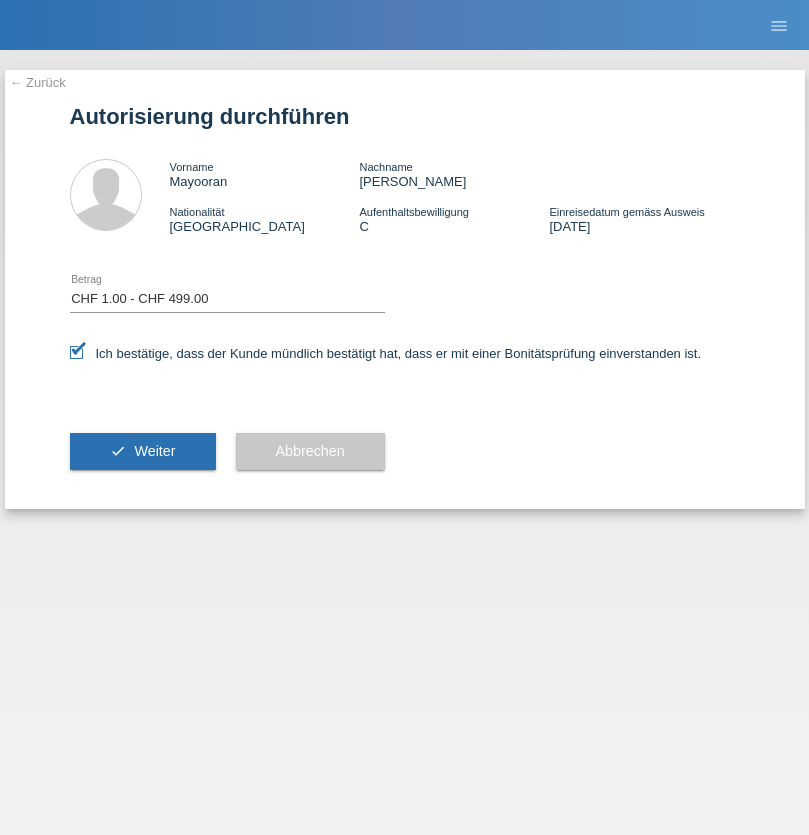 select on "1" 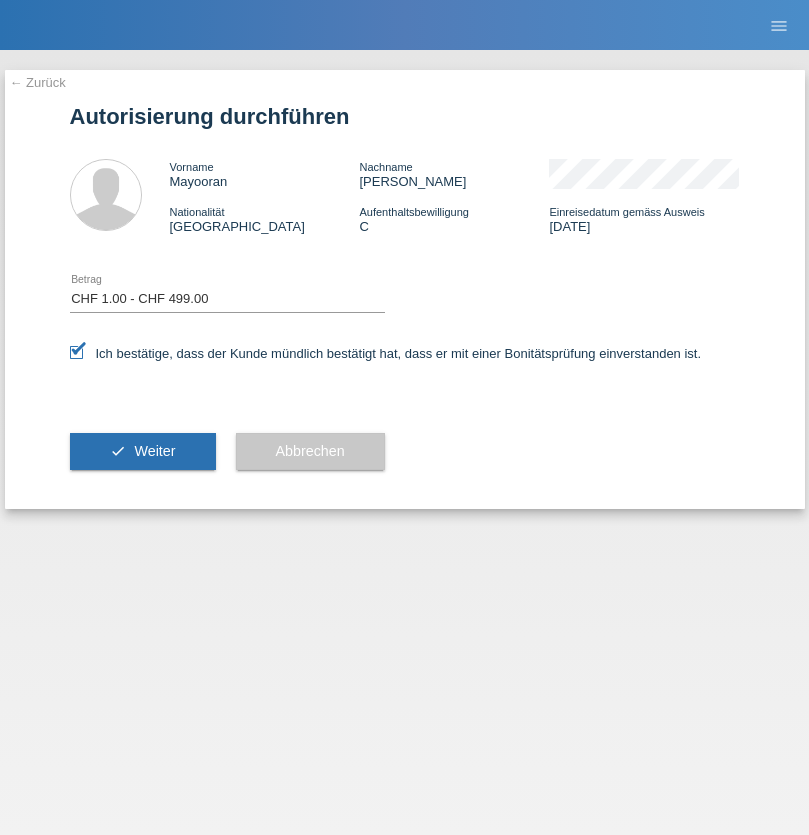 scroll, scrollTop: 0, scrollLeft: 0, axis: both 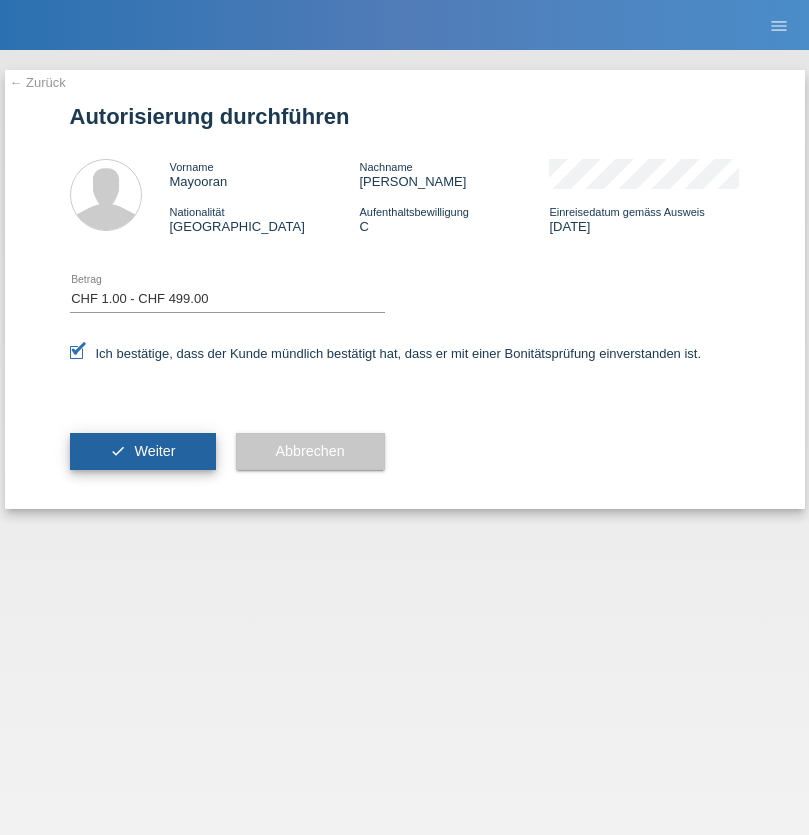 click on "Weiter" at bounding box center (154, 451) 